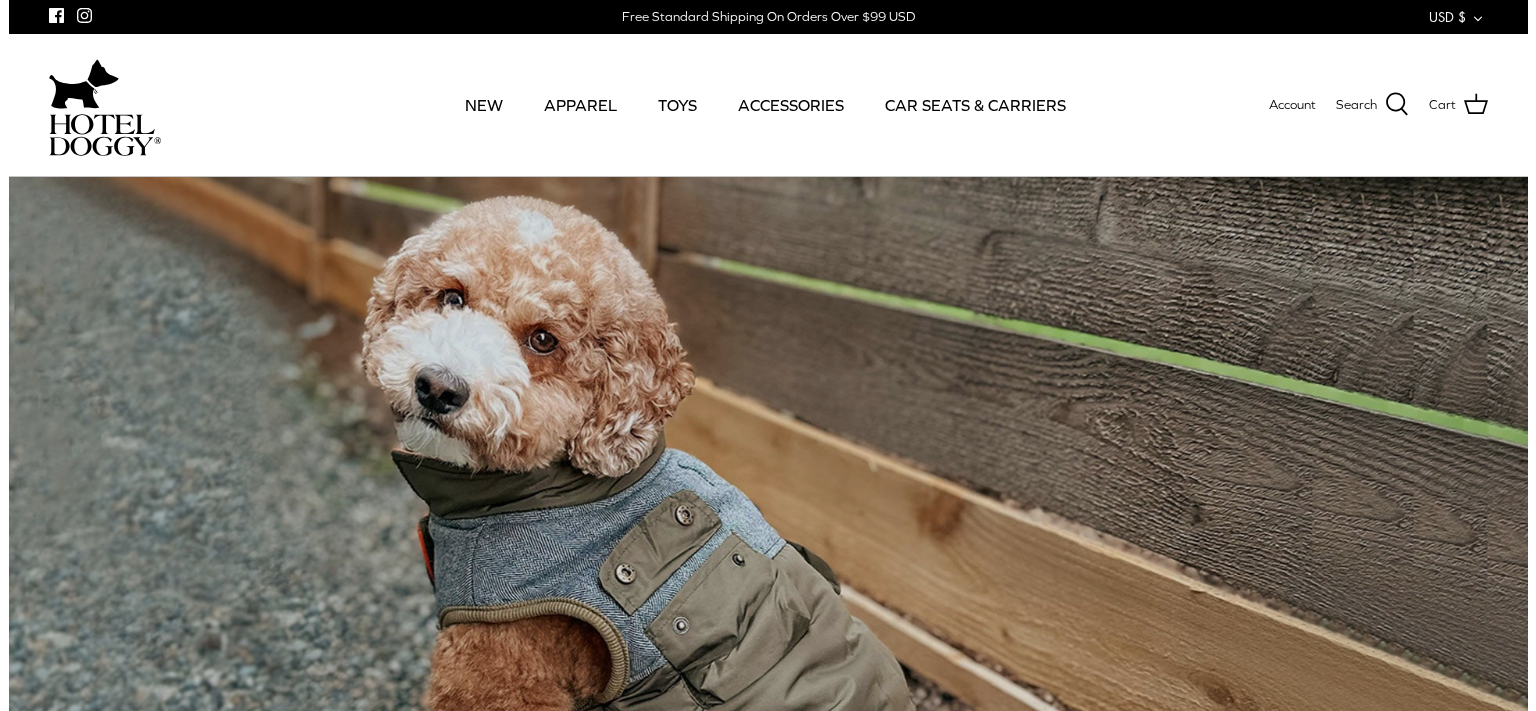 scroll, scrollTop: 0, scrollLeft: 0, axis: both 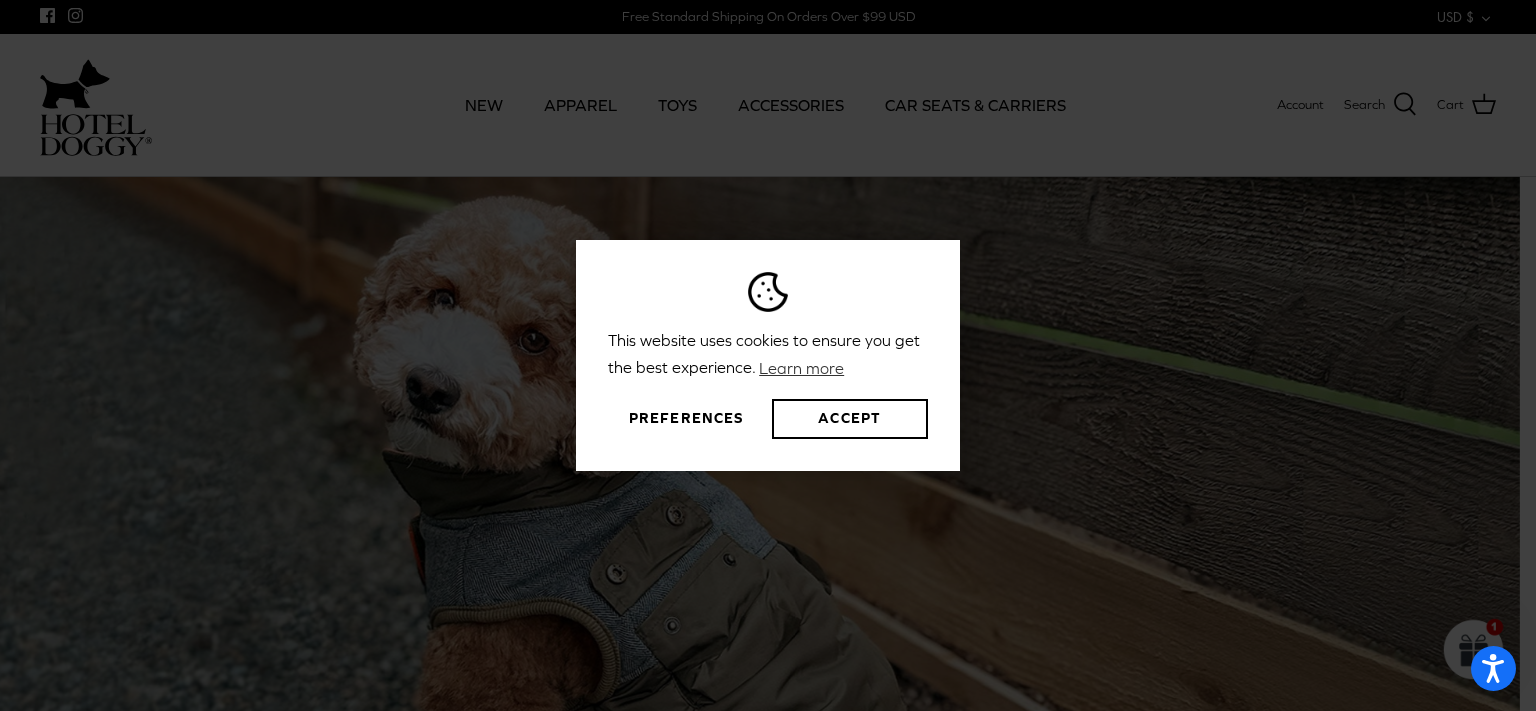 click on "Preferences" at bounding box center (686, 419) 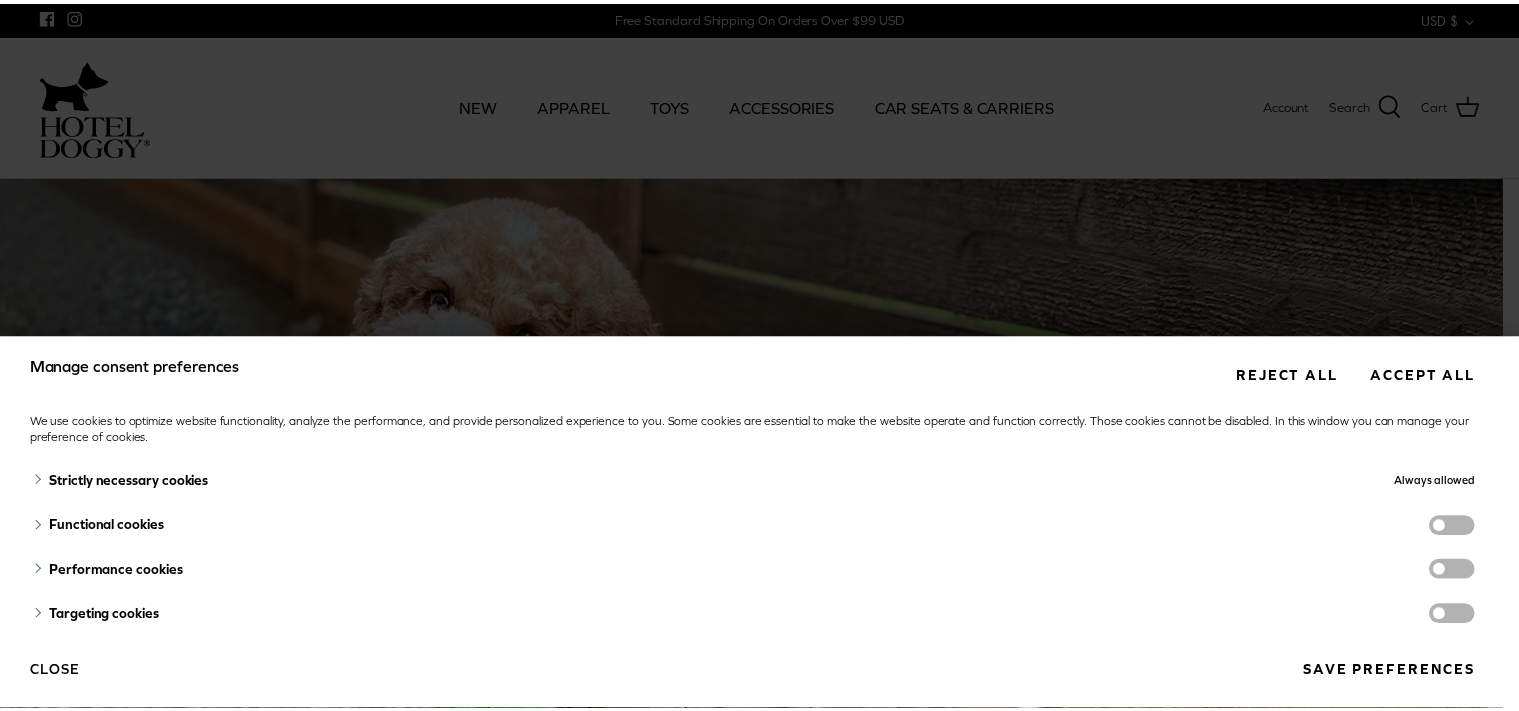 scroll, scrollTop: 10, scrollLeft: 0, axis: vertical 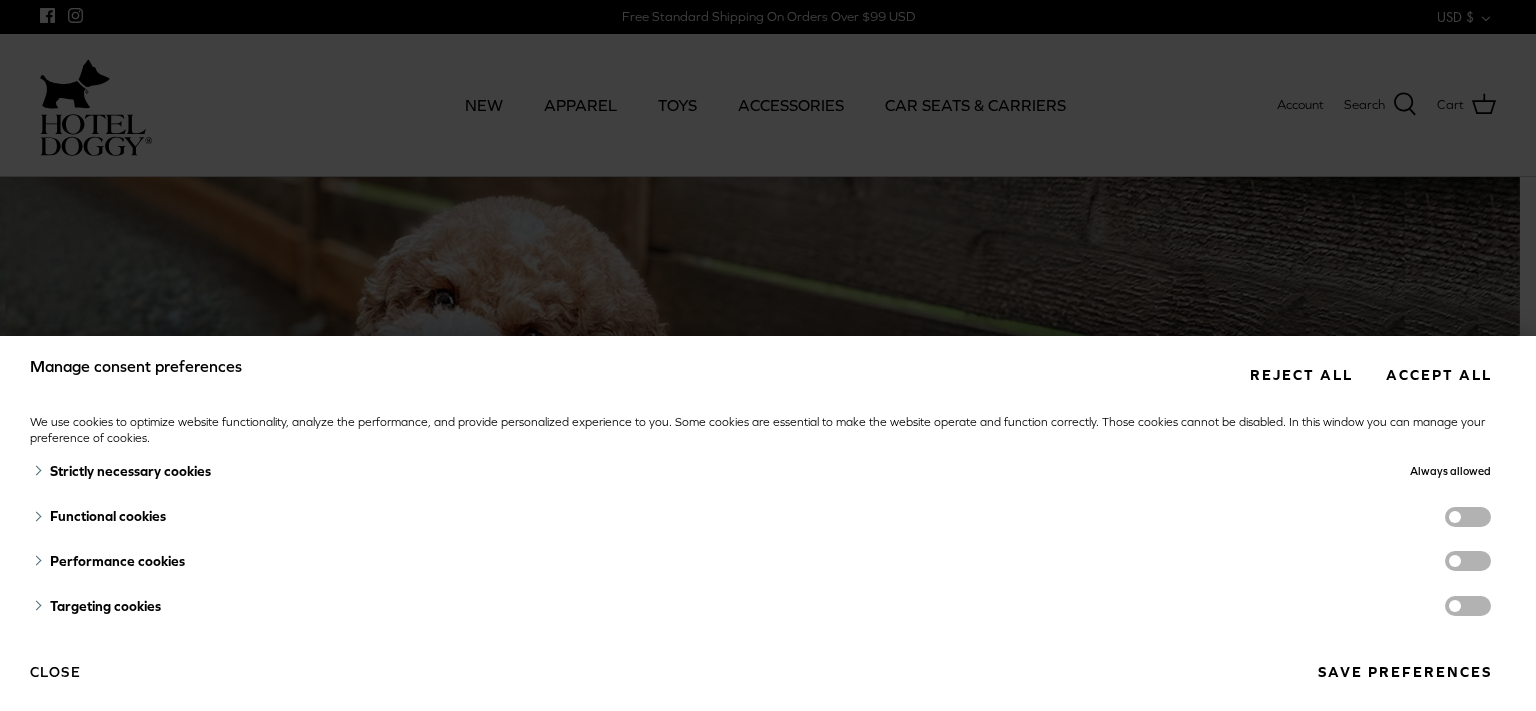 click on "Save preferences" at bounding box center [1404, 672] 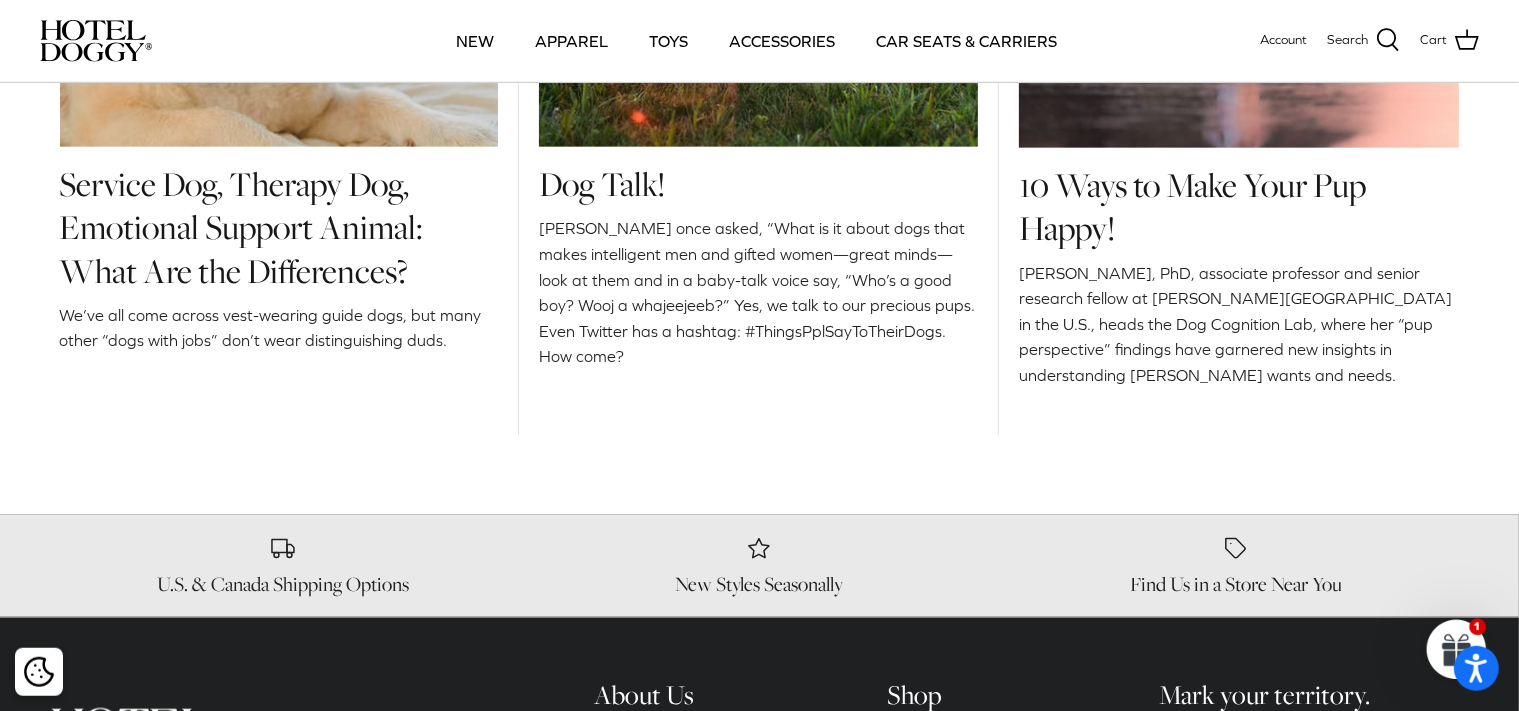 scroll, scrollTop: 2745, scrollLeft: 0, axis: vertical 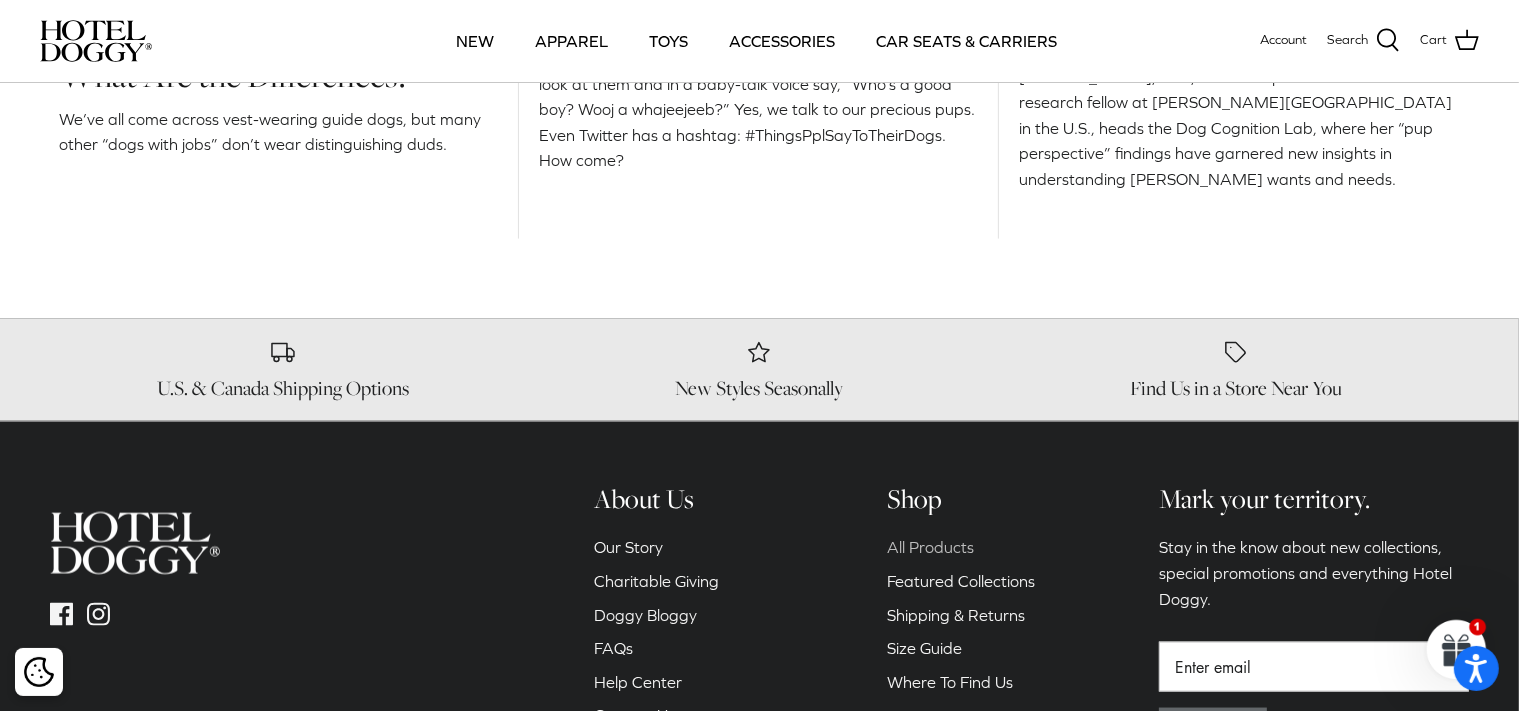 click on "All Products" at bounding box center (930, 547) 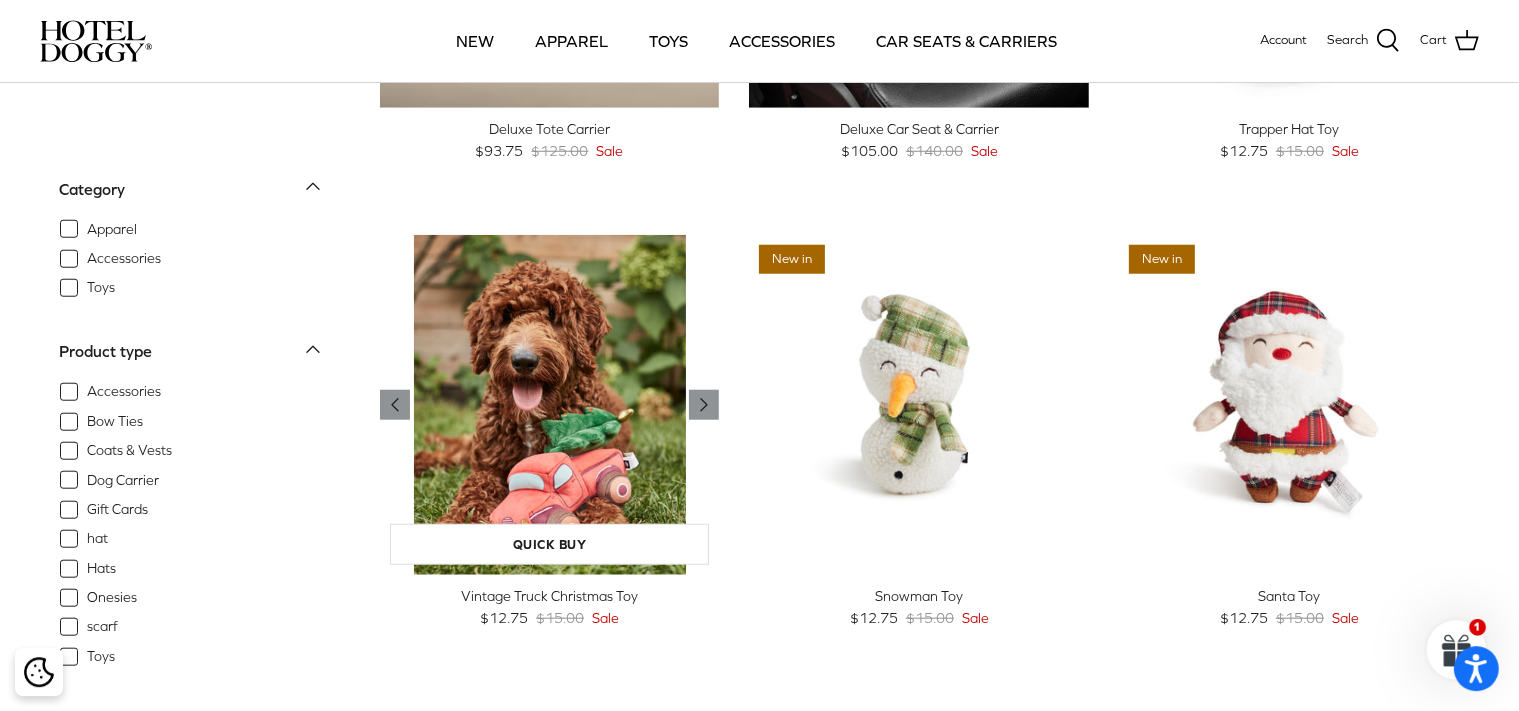 scroll, scrollTop: 1795, scrollLeft: 0, axis: vertical 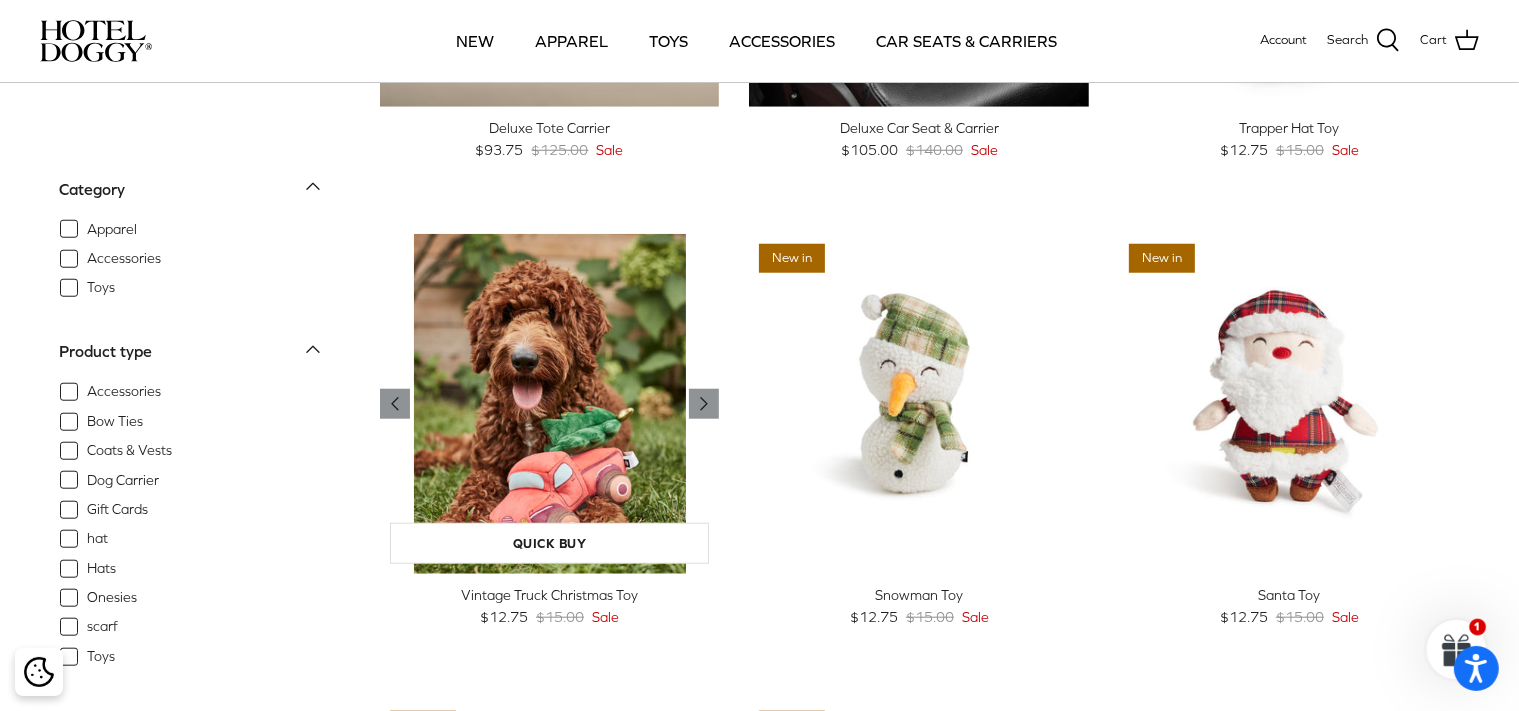 click at bounding box center [550, 404] 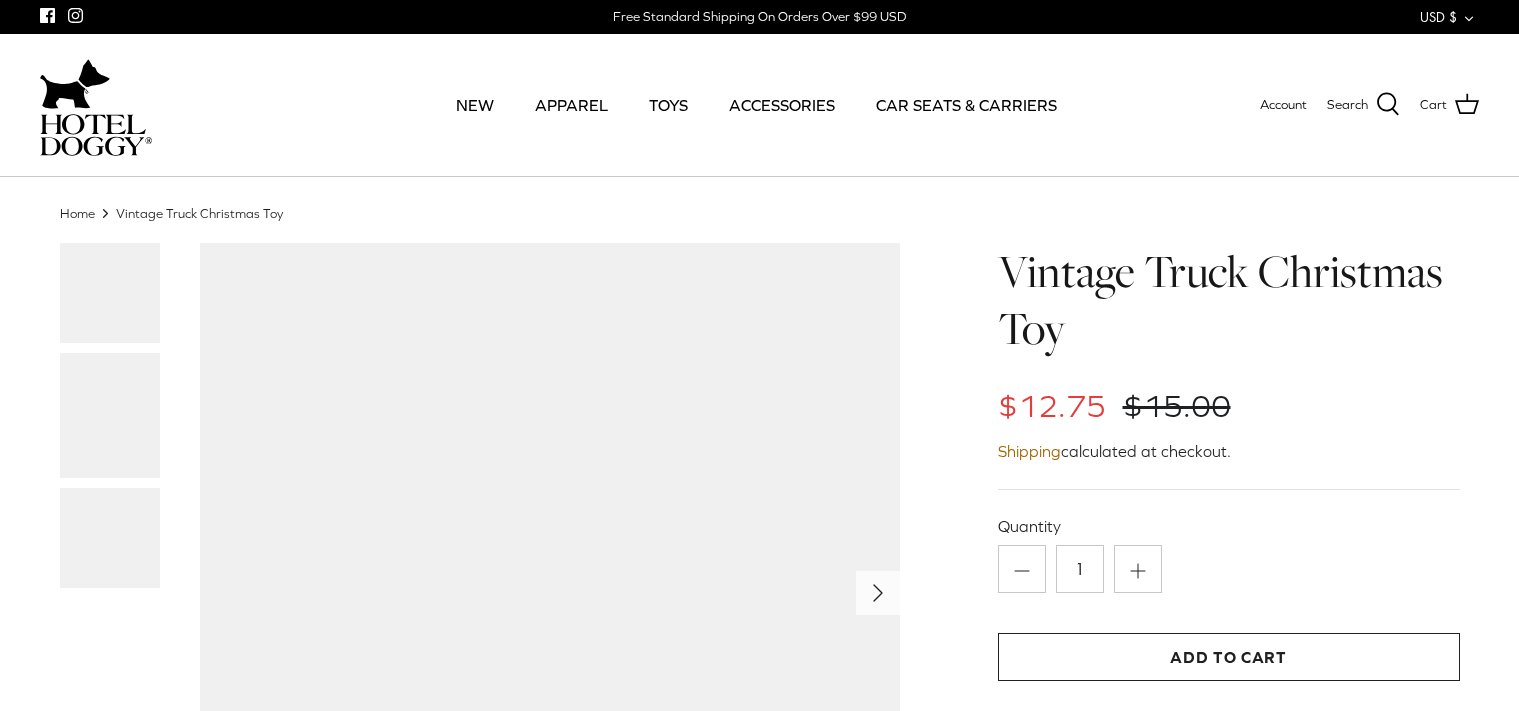 scroll, scrollTop: 0, scrollLeft: 0, axis: both 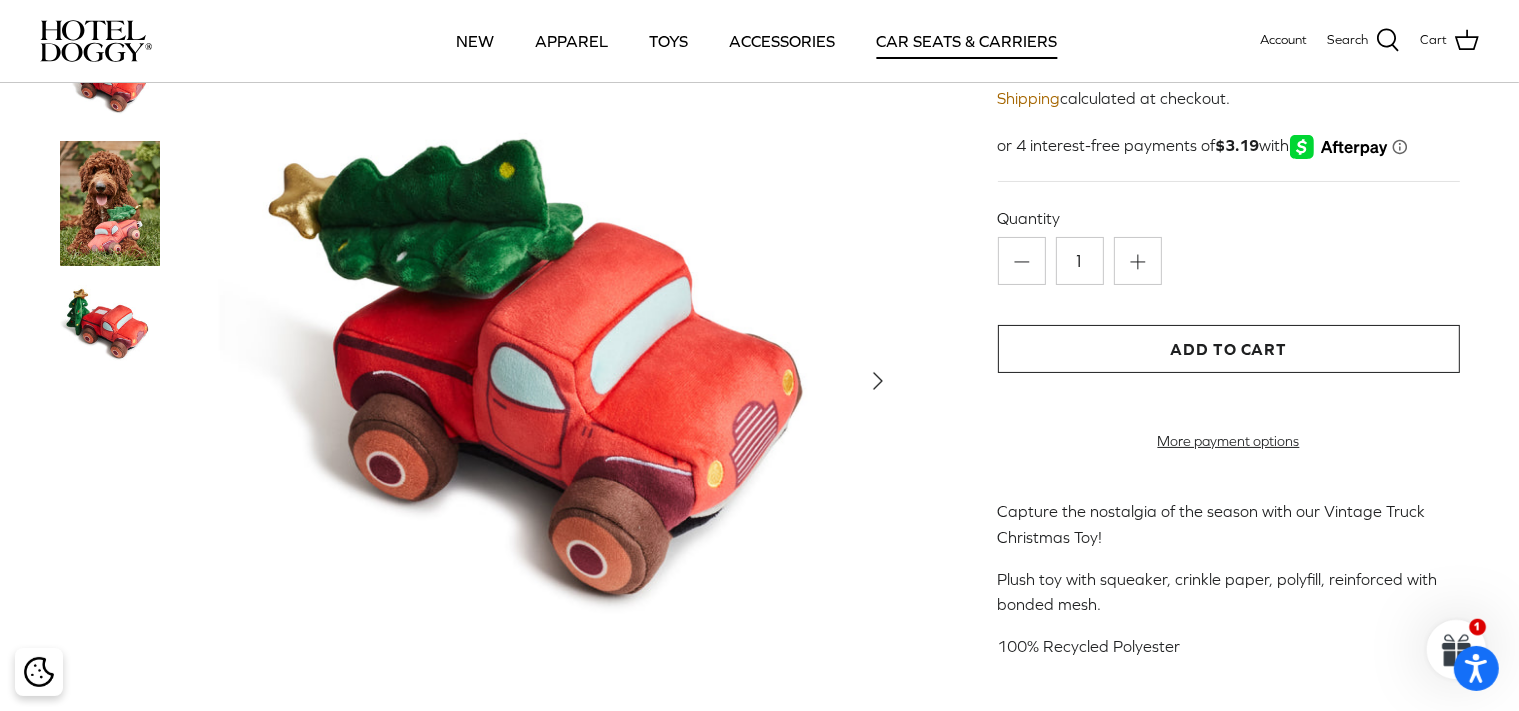 click on "CAR SEATS & CARRIERS" at bounding box center [966, 41] 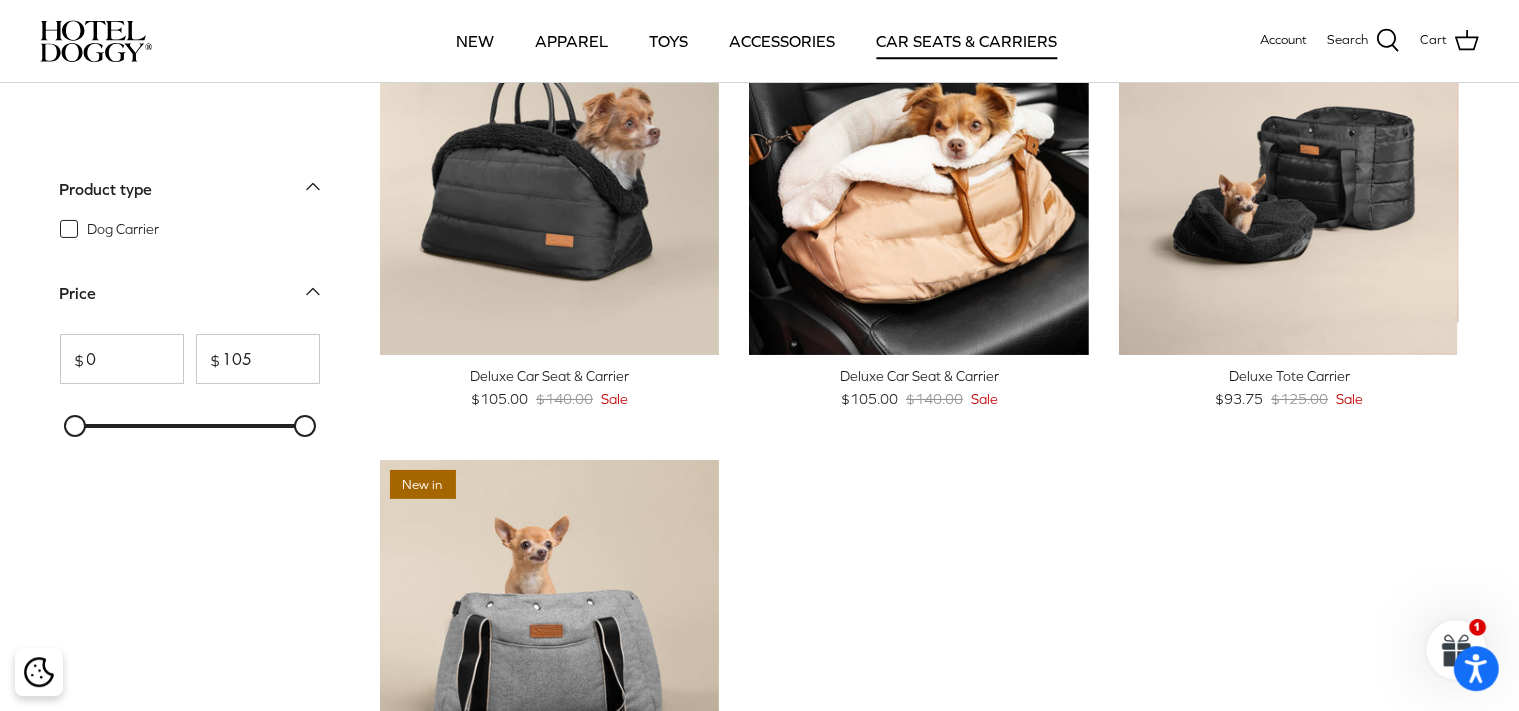 scroll, scrollTop: 105, scrollLeft: 0, axis: vertical 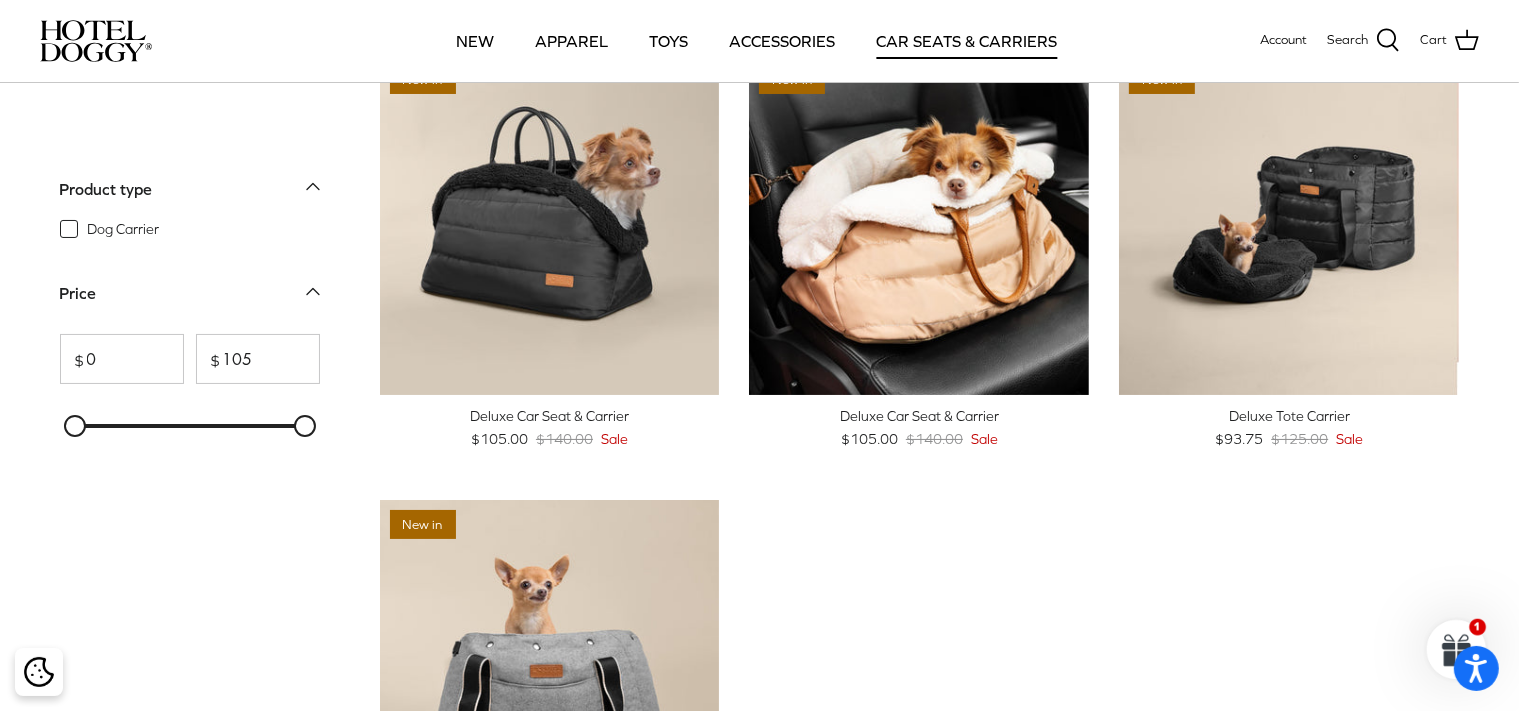 click at bounding box center (96, 41) 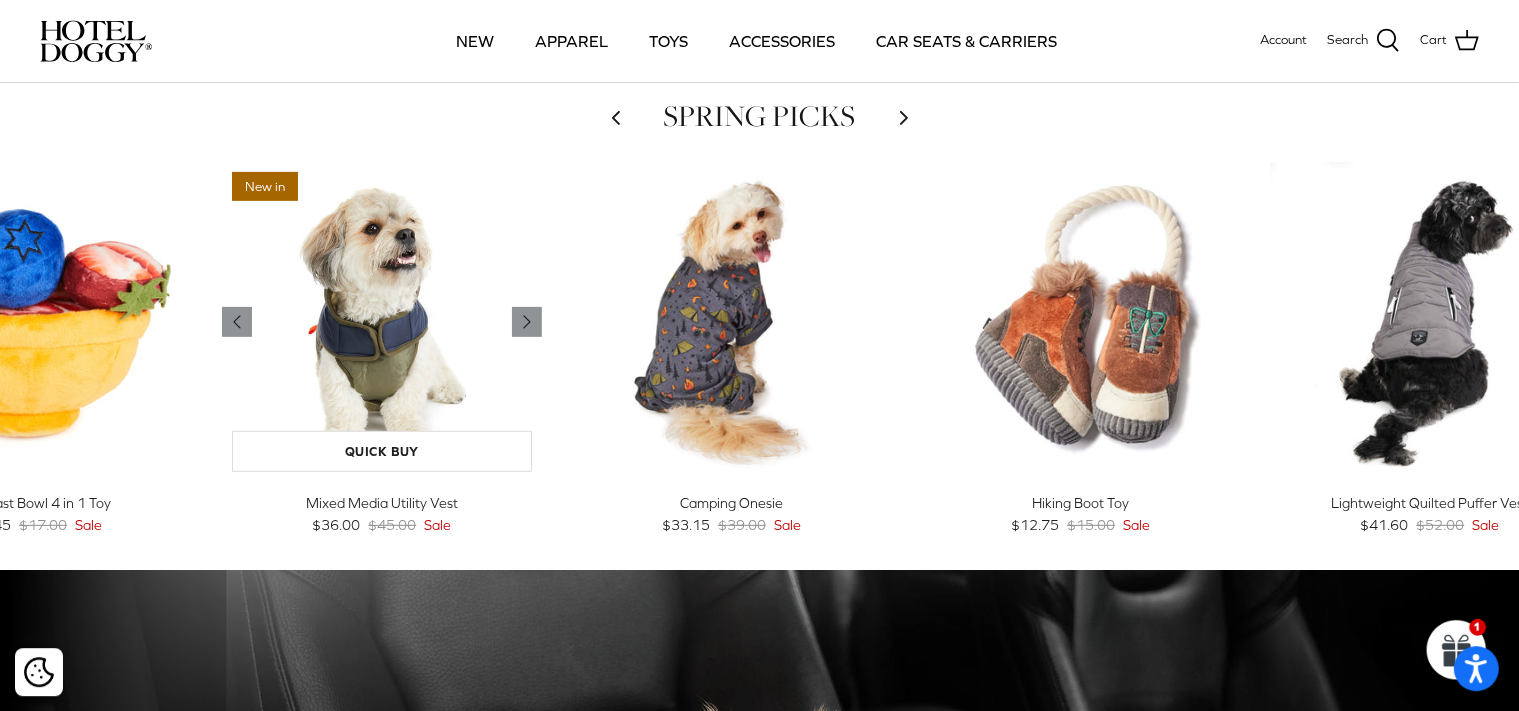 scroll, scrollTop: 844, scrollLeft: 0, axis: vertical 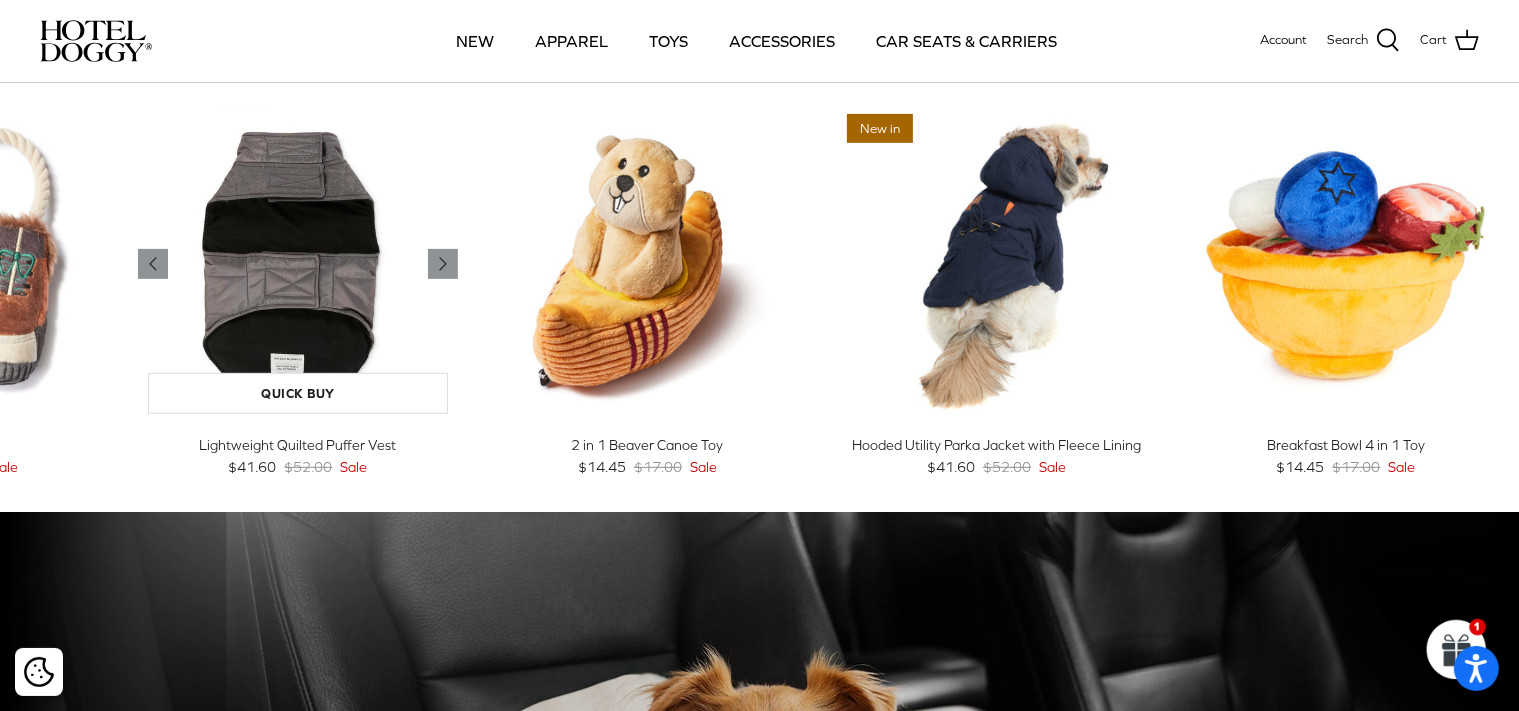 drag, startPoint x: 1314, startPoint y: 338, endPoint x: 182, endPoint y: 350, distance: 1132.0636 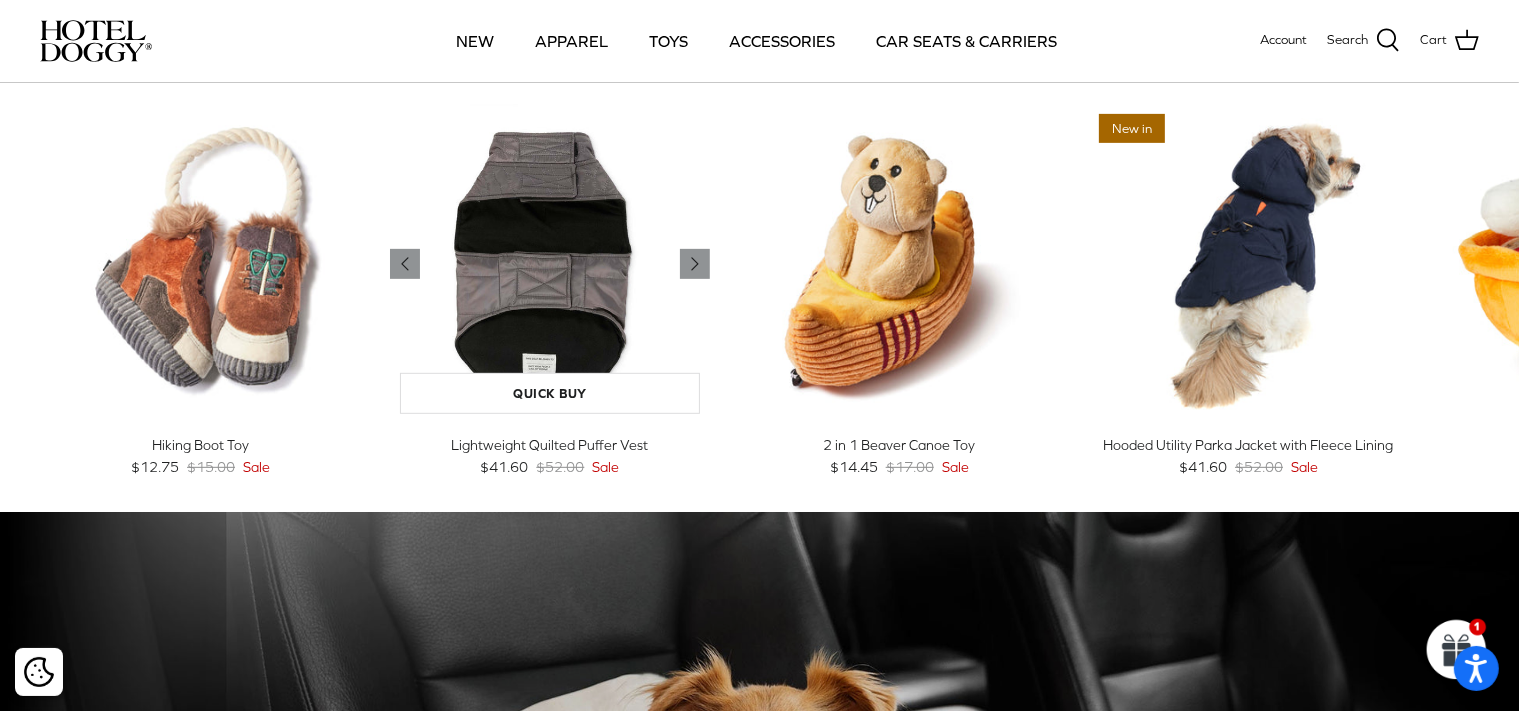 drag, startPoint x: 106, startPoint y: 277, endPoint x: 639, endPoint y: 339, distance: 536.5939 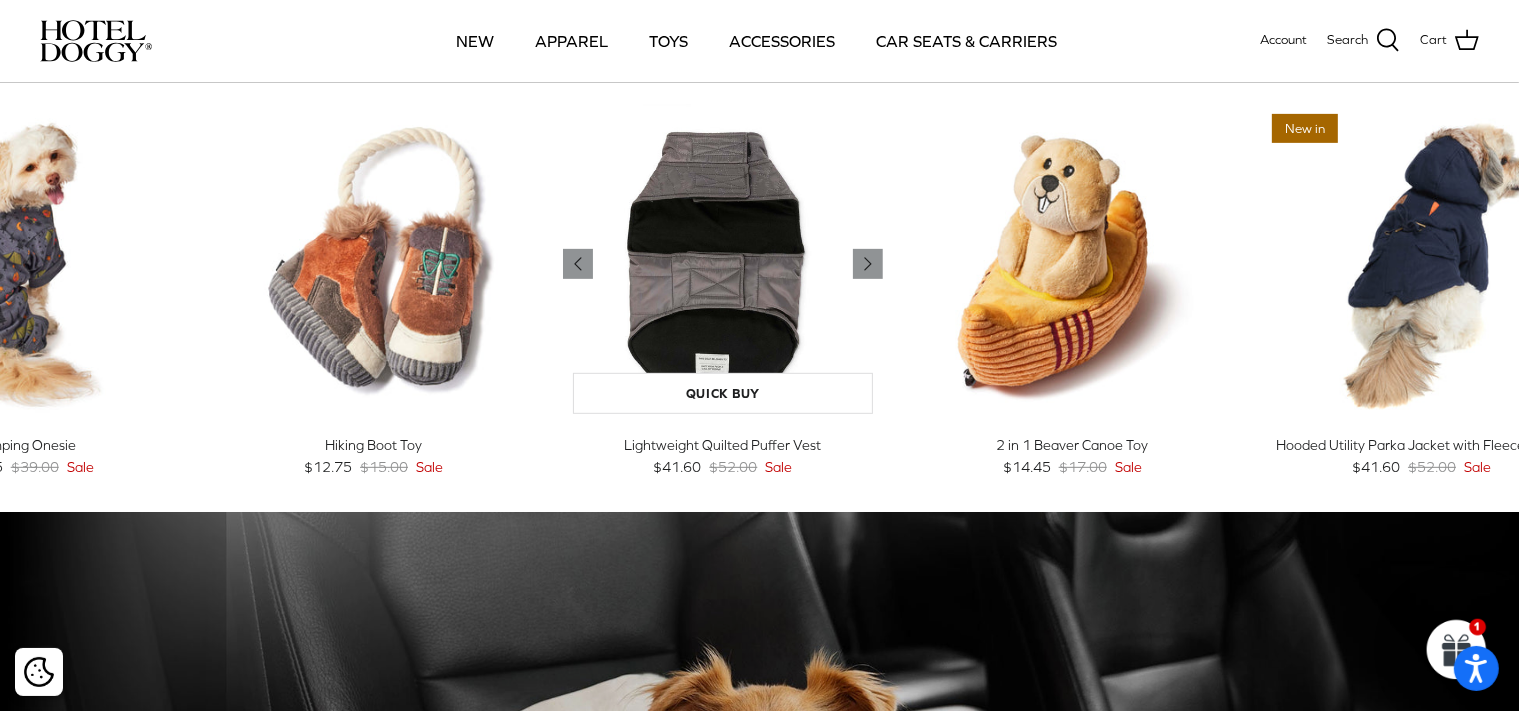 click at bounding box center (722, 263) 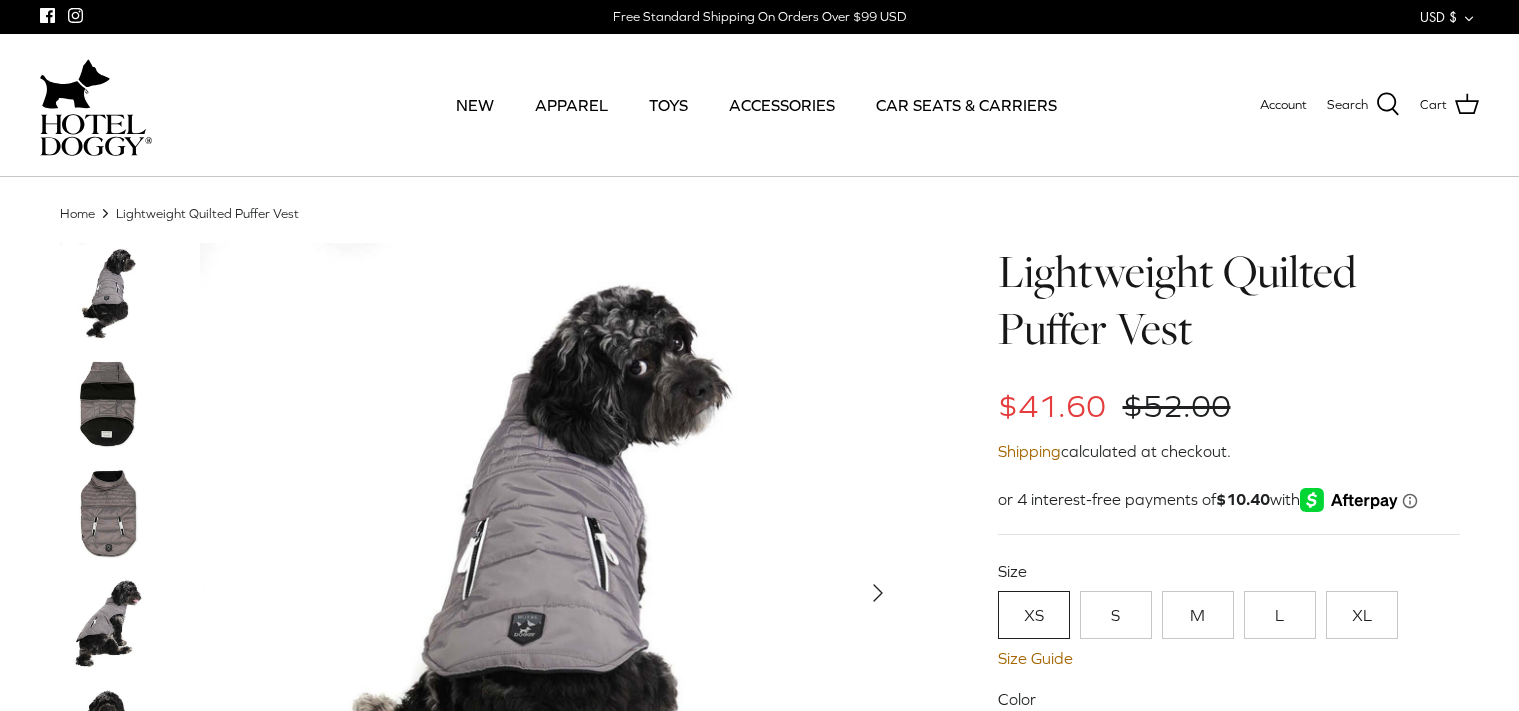 scroll, scrollTop: 0, scrollLeft: 0, axis: both 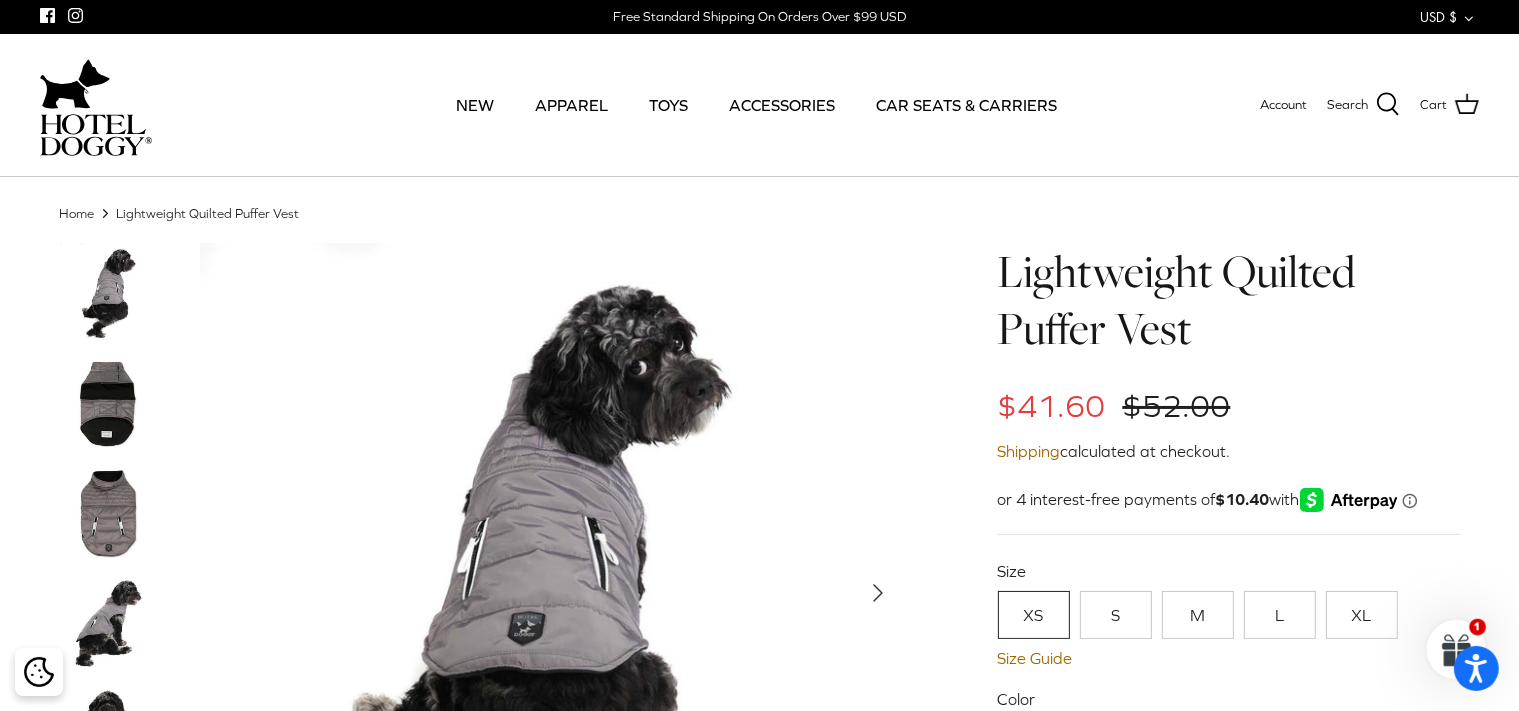 click at bounding box center [110, 513] 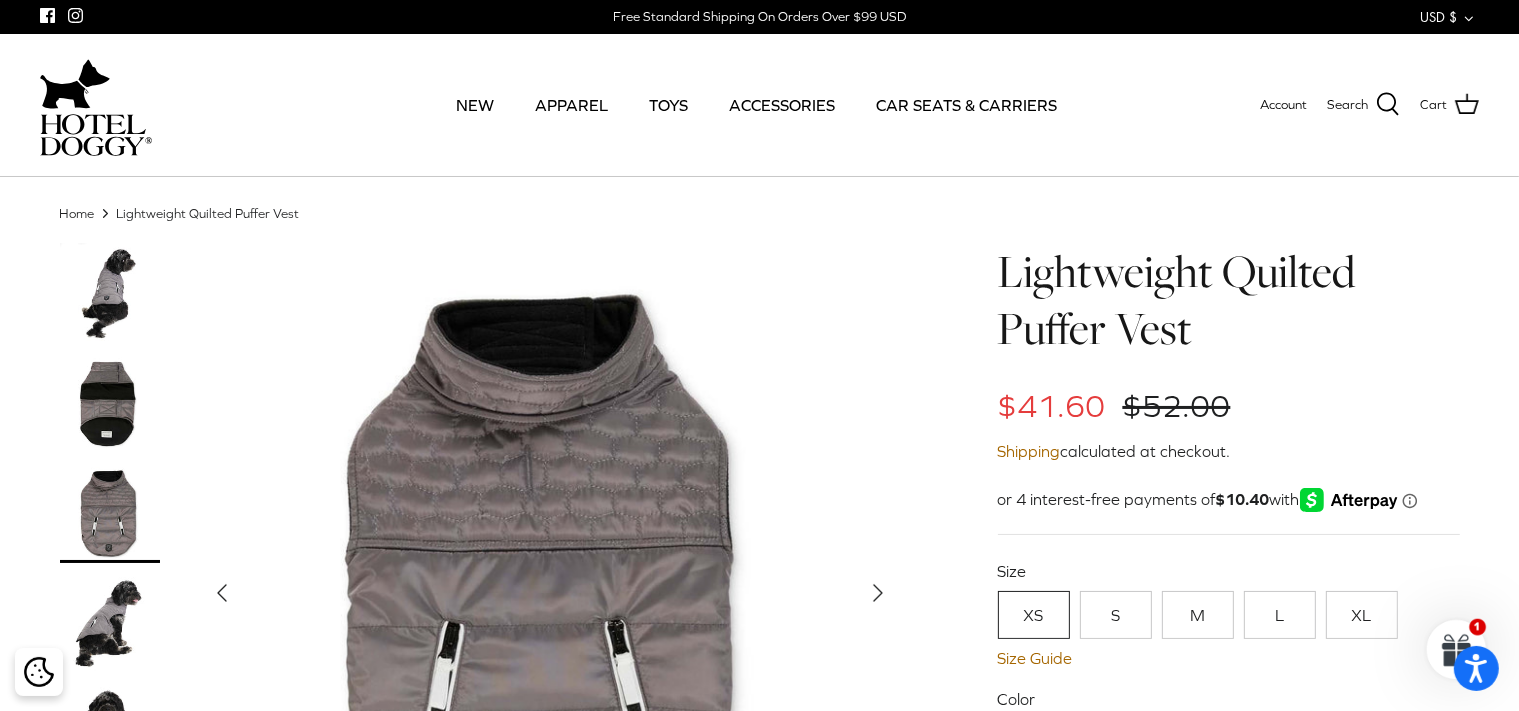 scroll, scrollTop: 211, scrollLeft: 0, axis: vertical 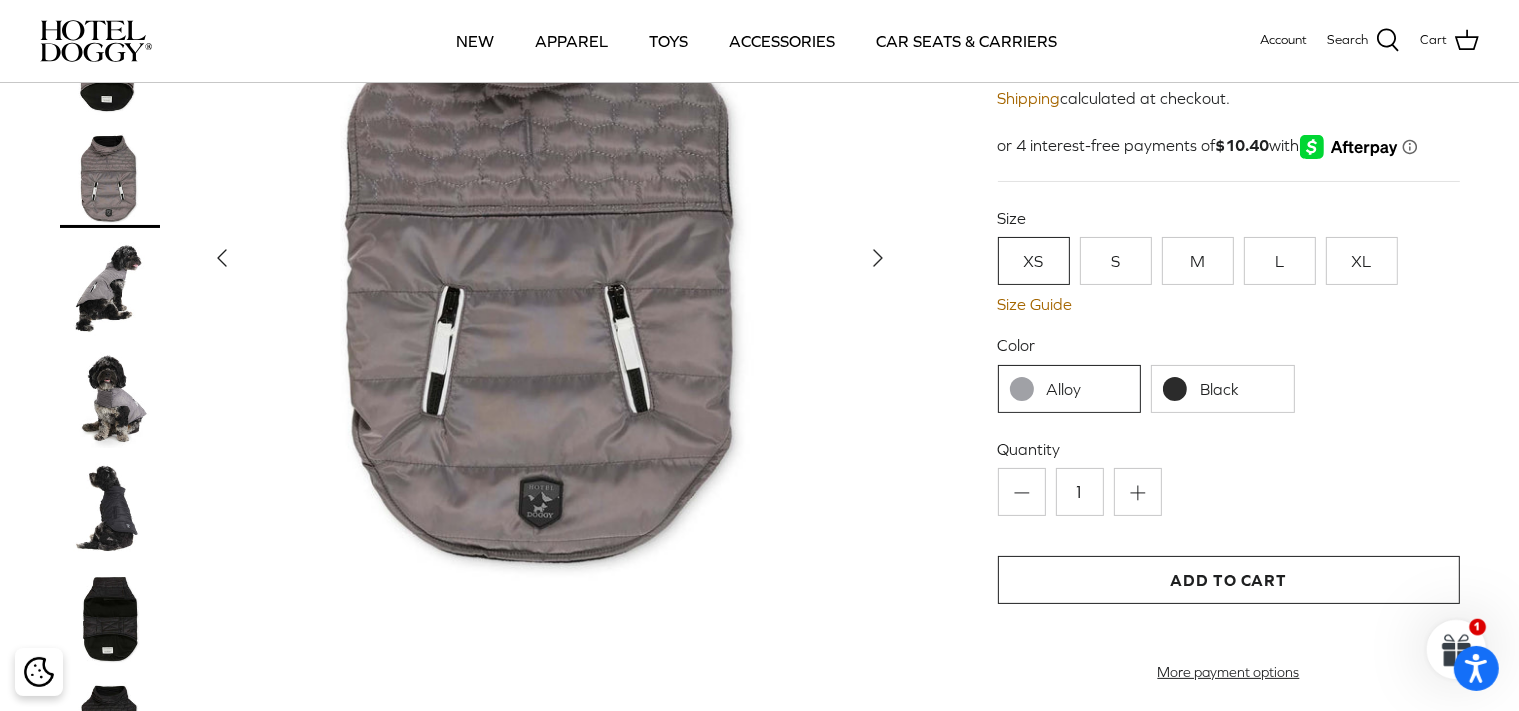 click at bounding box center (110, 287) 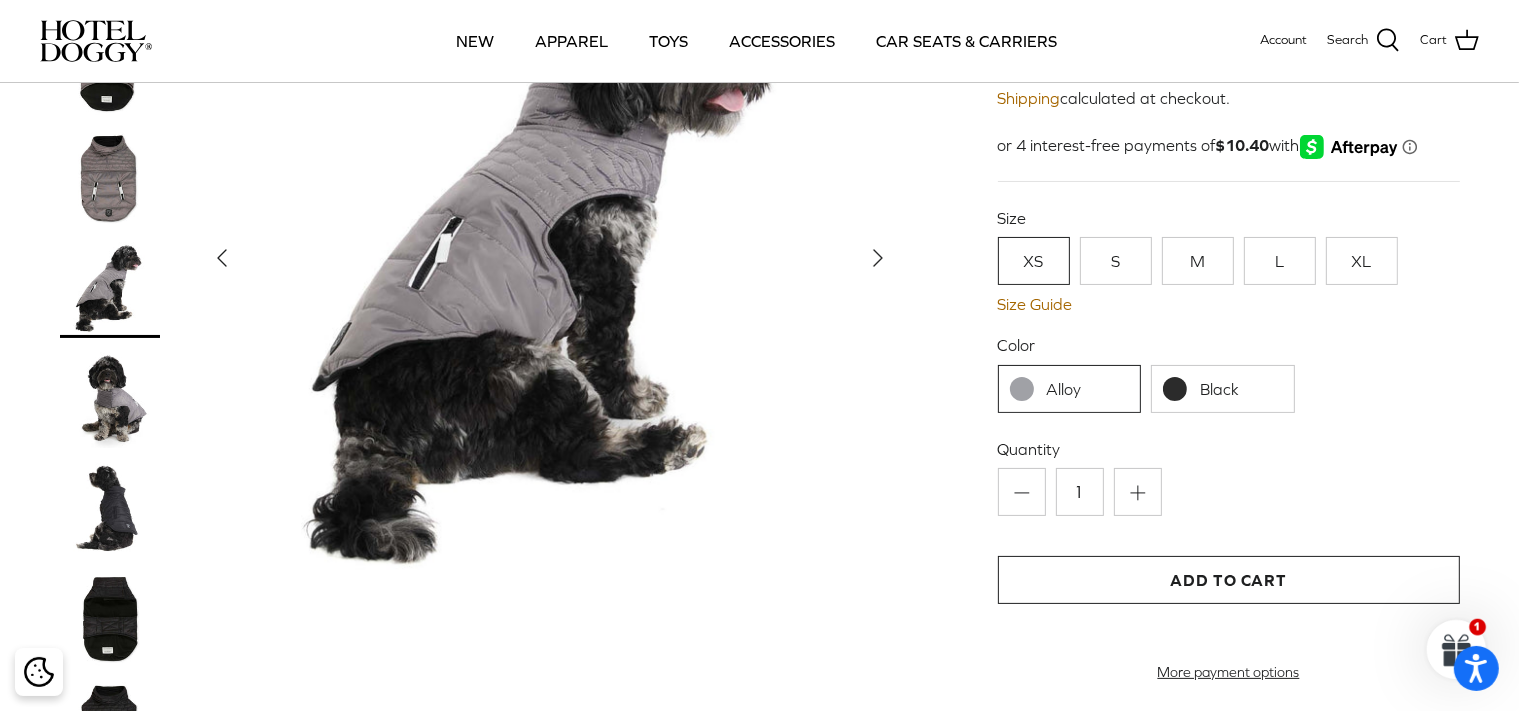 click at bounding box center (110, 397) 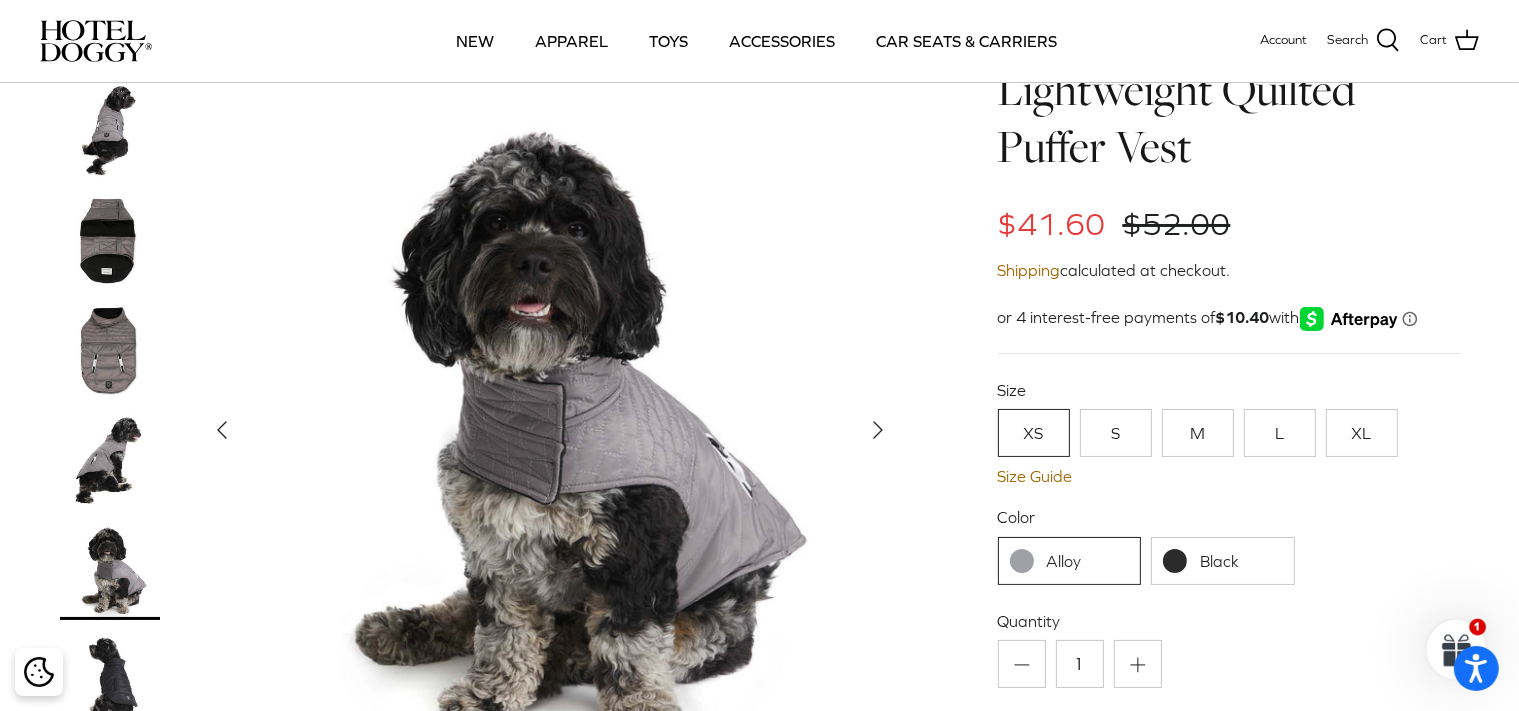 scroll, scrollTop: 2, scrollLeft: 0, axis: vertical 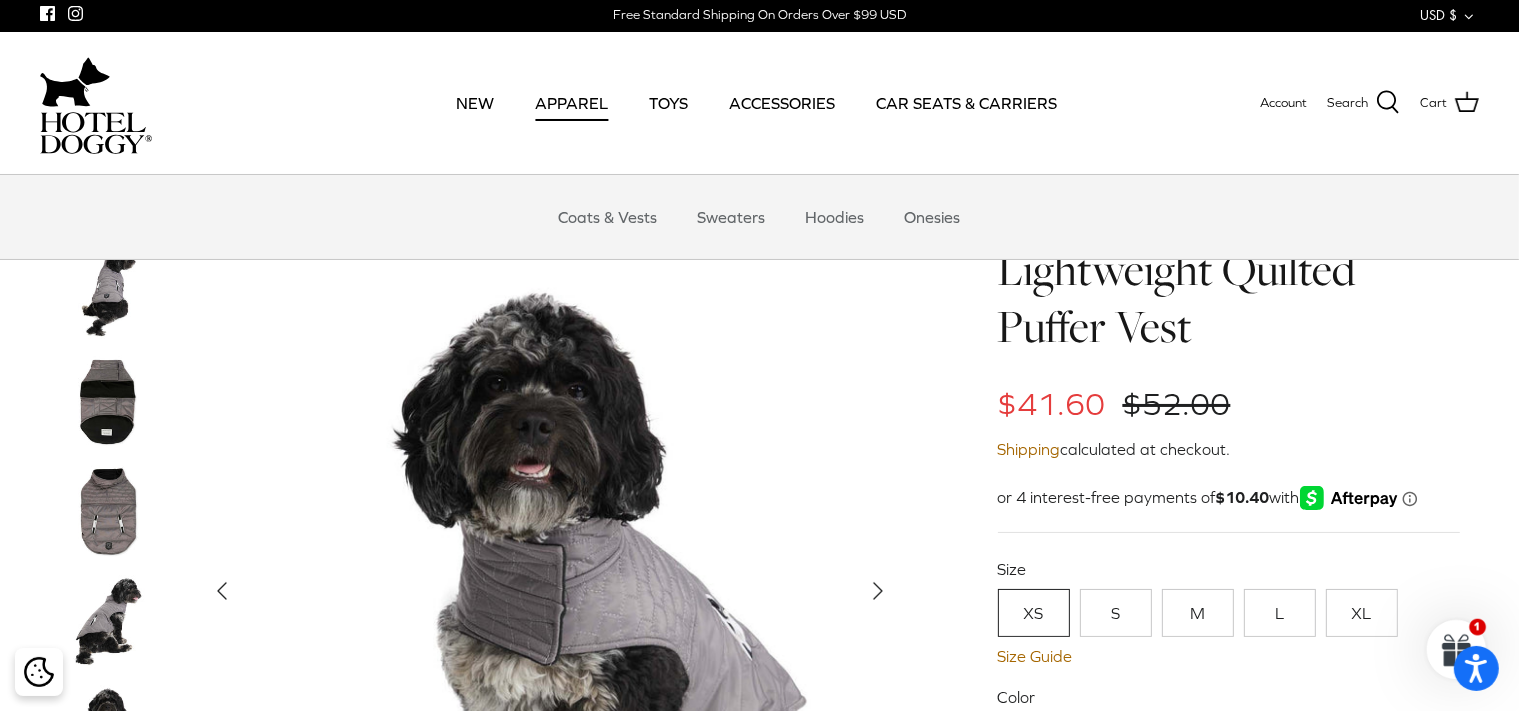 click on "APPAREL" at bounding box center [571, 103] 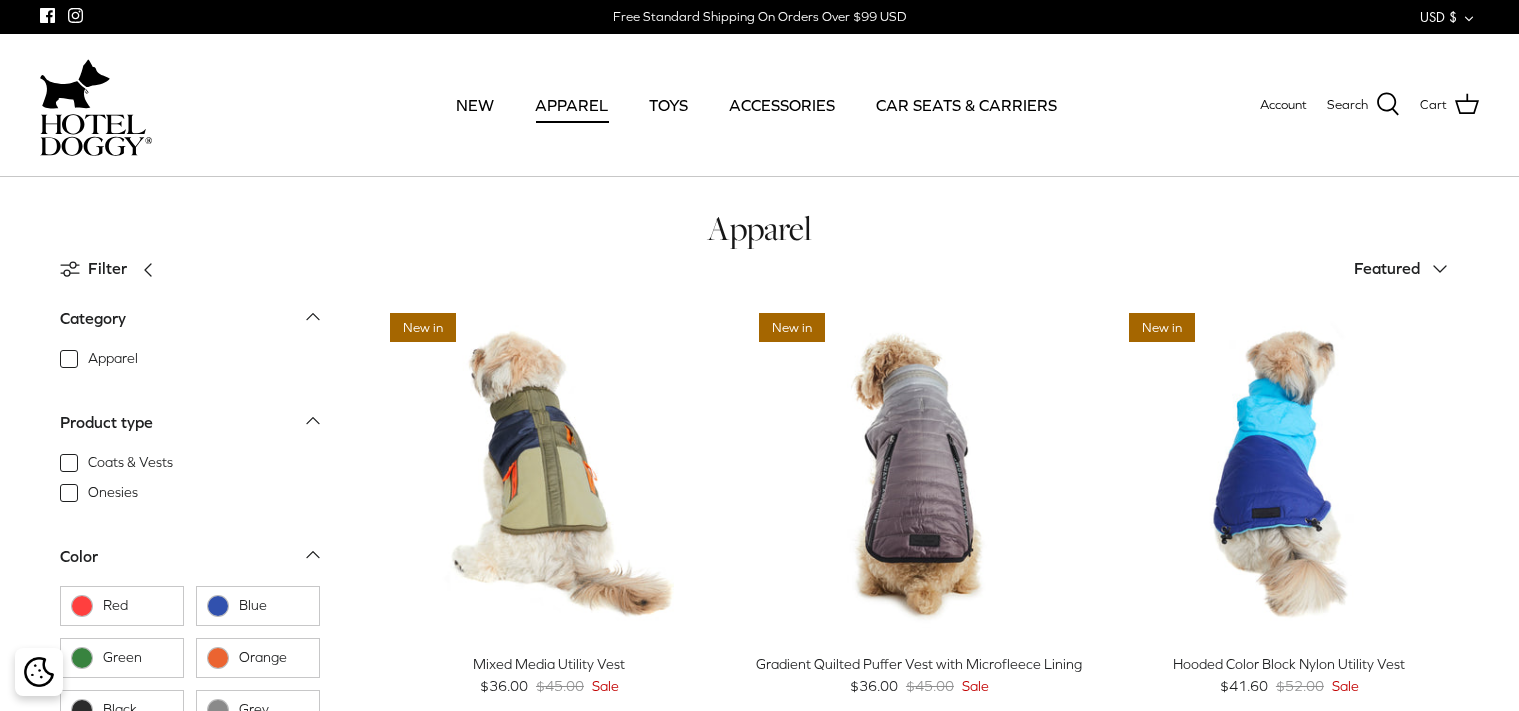 scroll, scrollTop: 0, scrollLeft: 0, axis: both 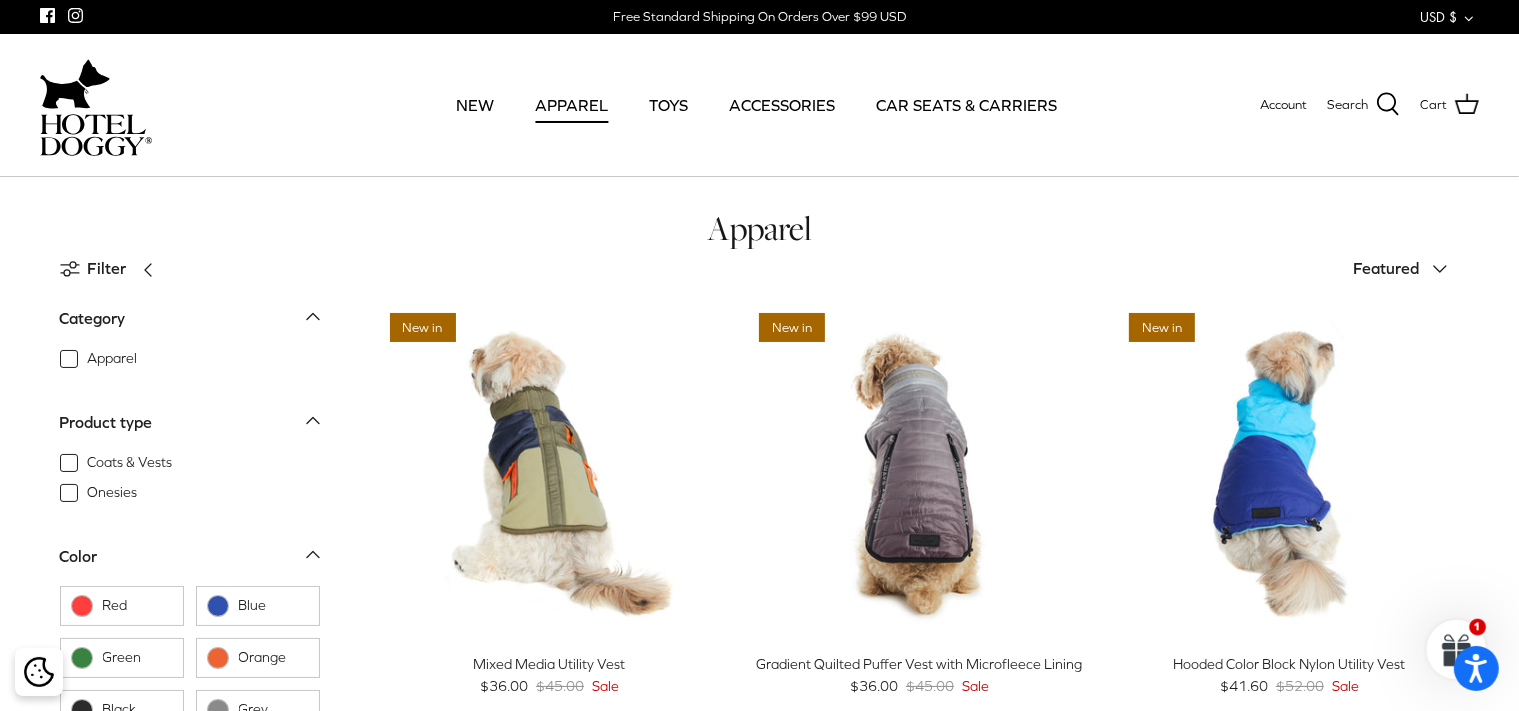 click on "Coats & Vests" at bounding box center (130, 463) 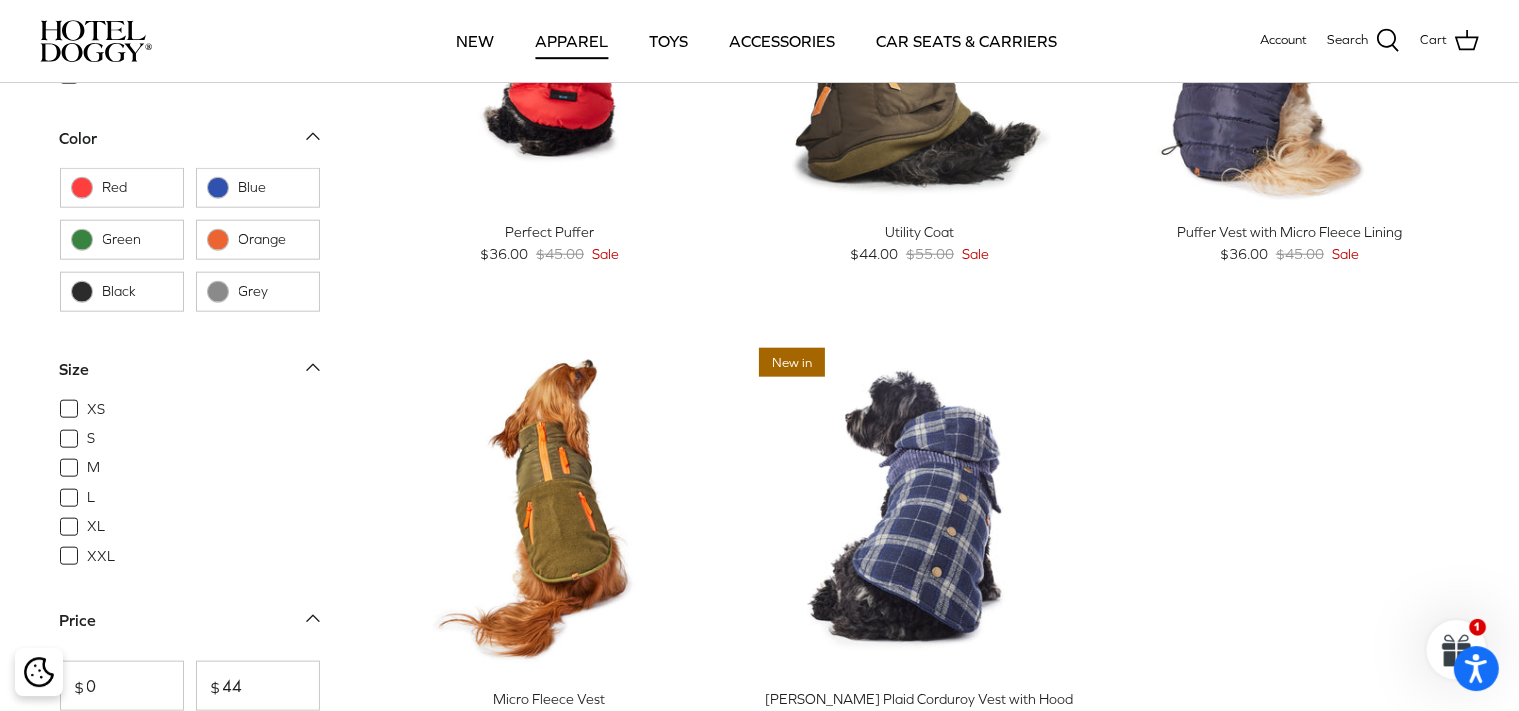 scroll, scrollTop: 2214, scrollLeft: 0, axis: vertical 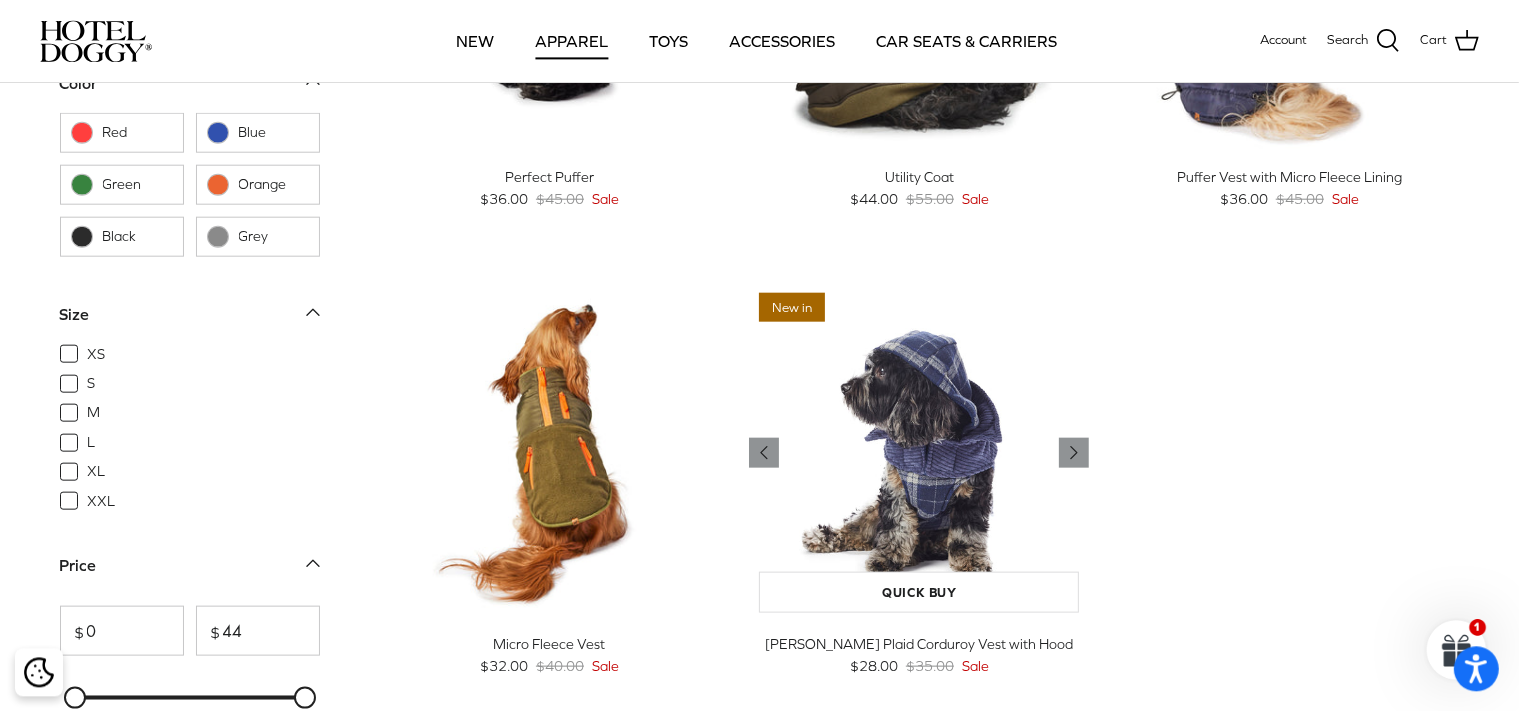 click at bounding box center [919, 452] 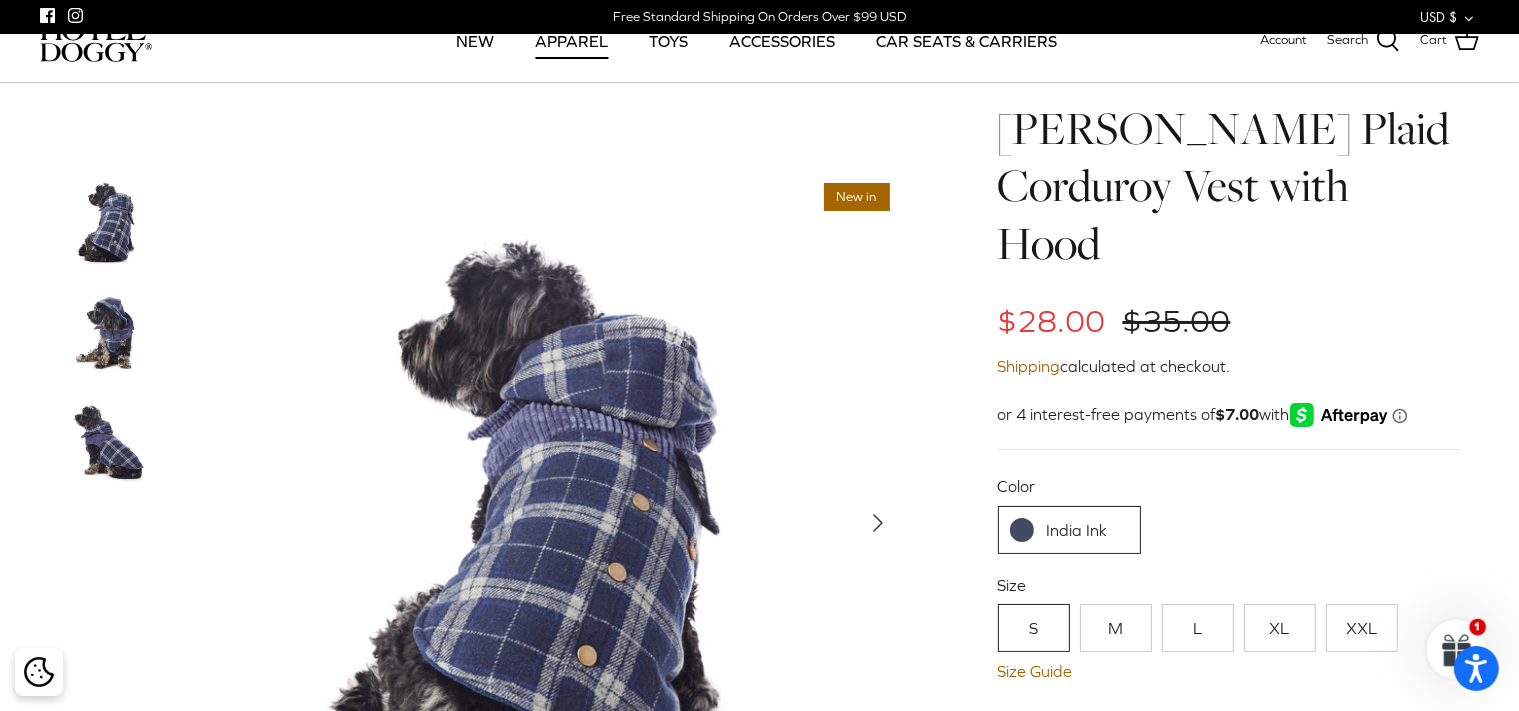 scroll, scrollTop: 316, scrollLeft: 0, axis: vertical 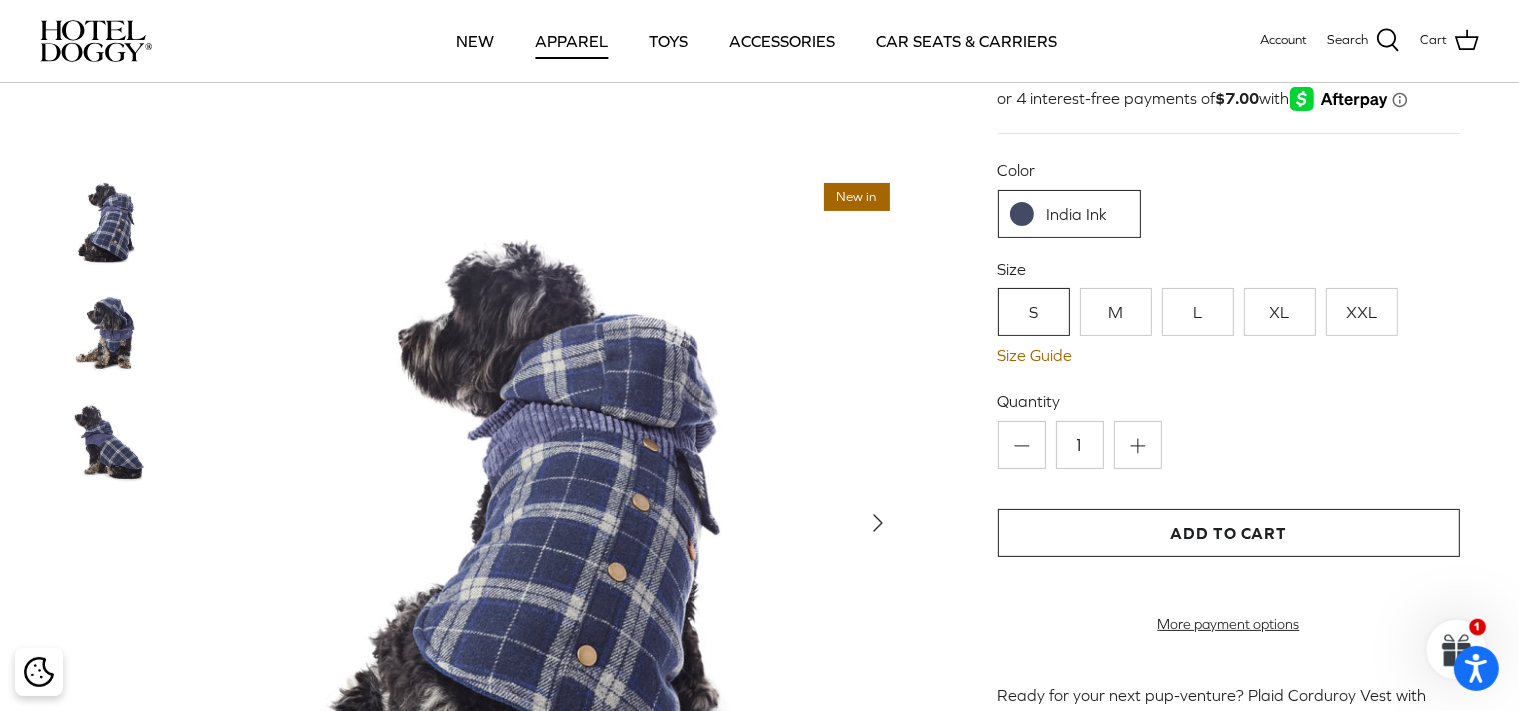 click at bounding box center (110, 333) 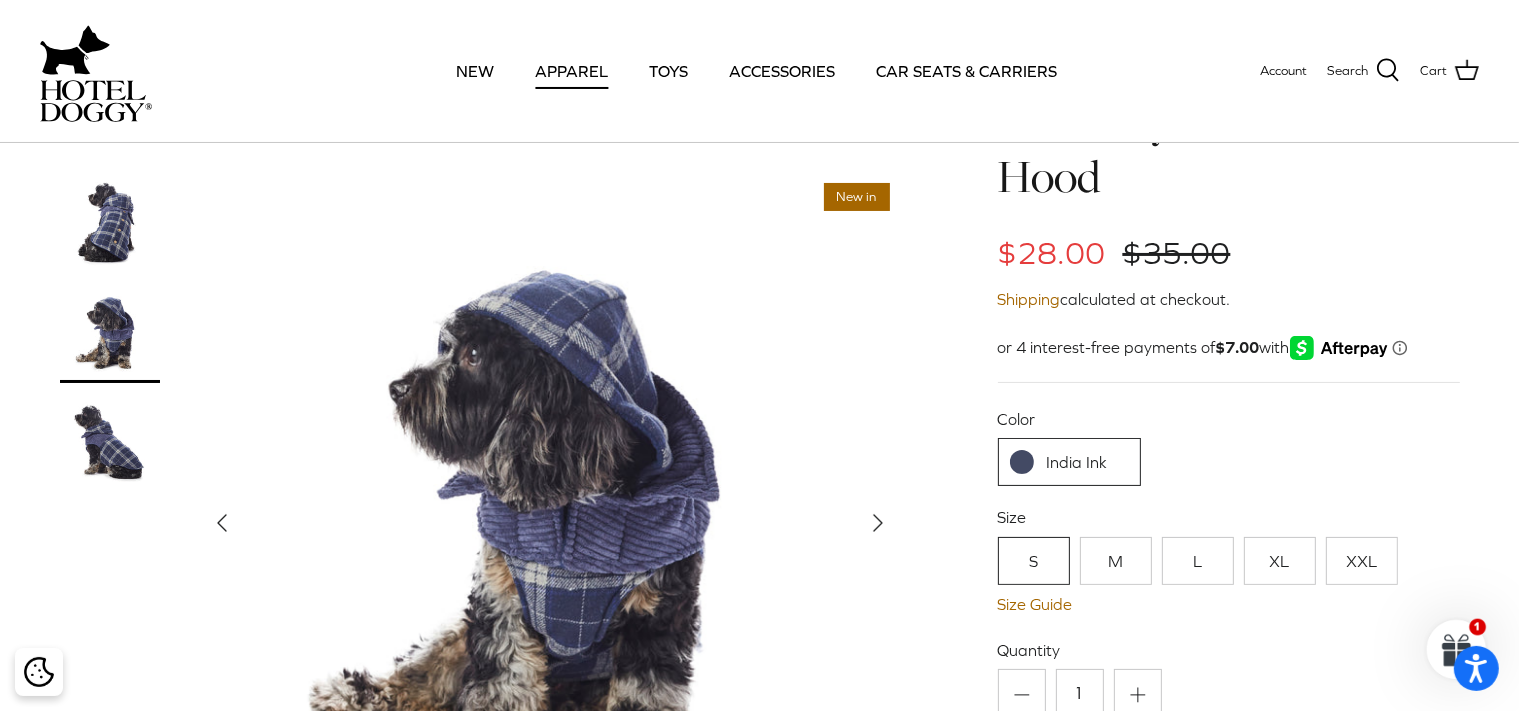 scroll, scrollTop: 0, scrollLeft: 0, axis: both 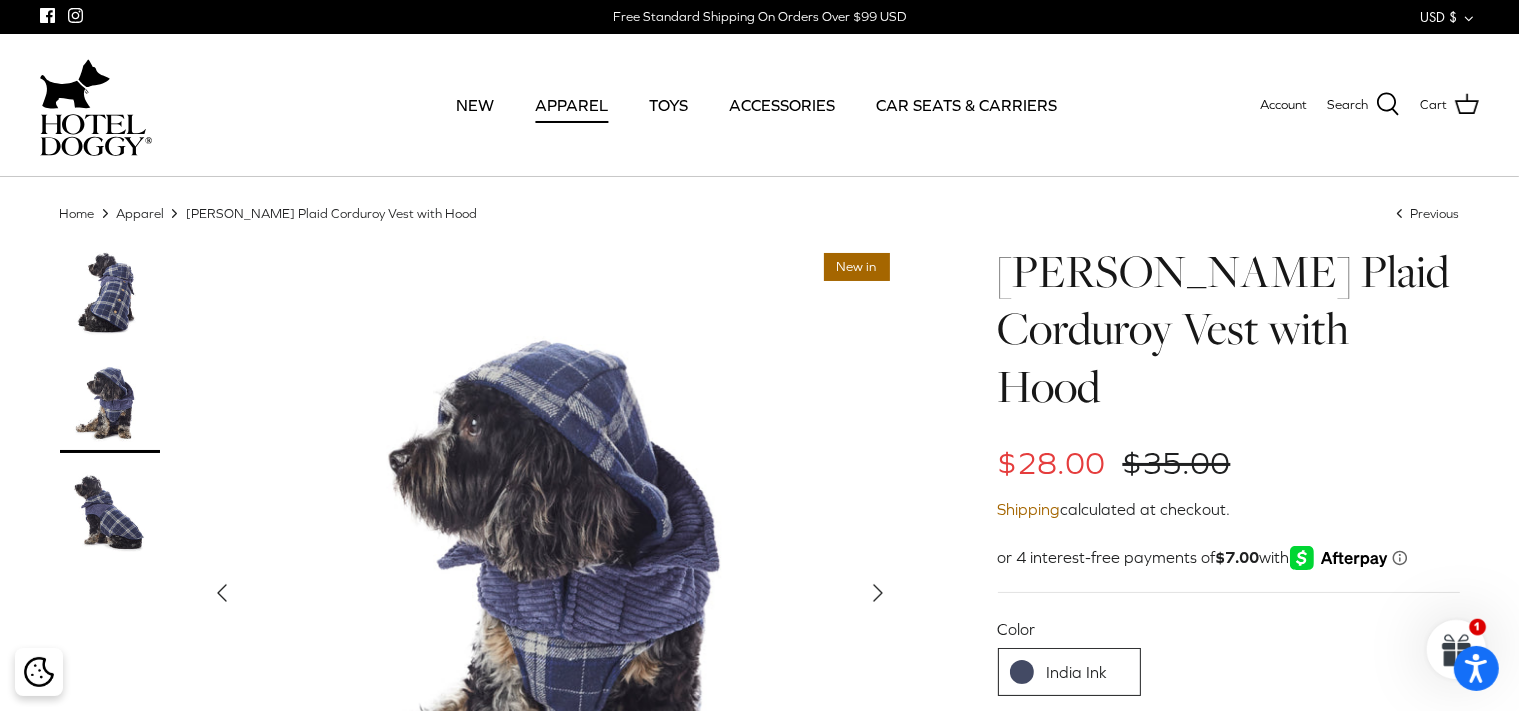 click at bounding box center [110, 513] 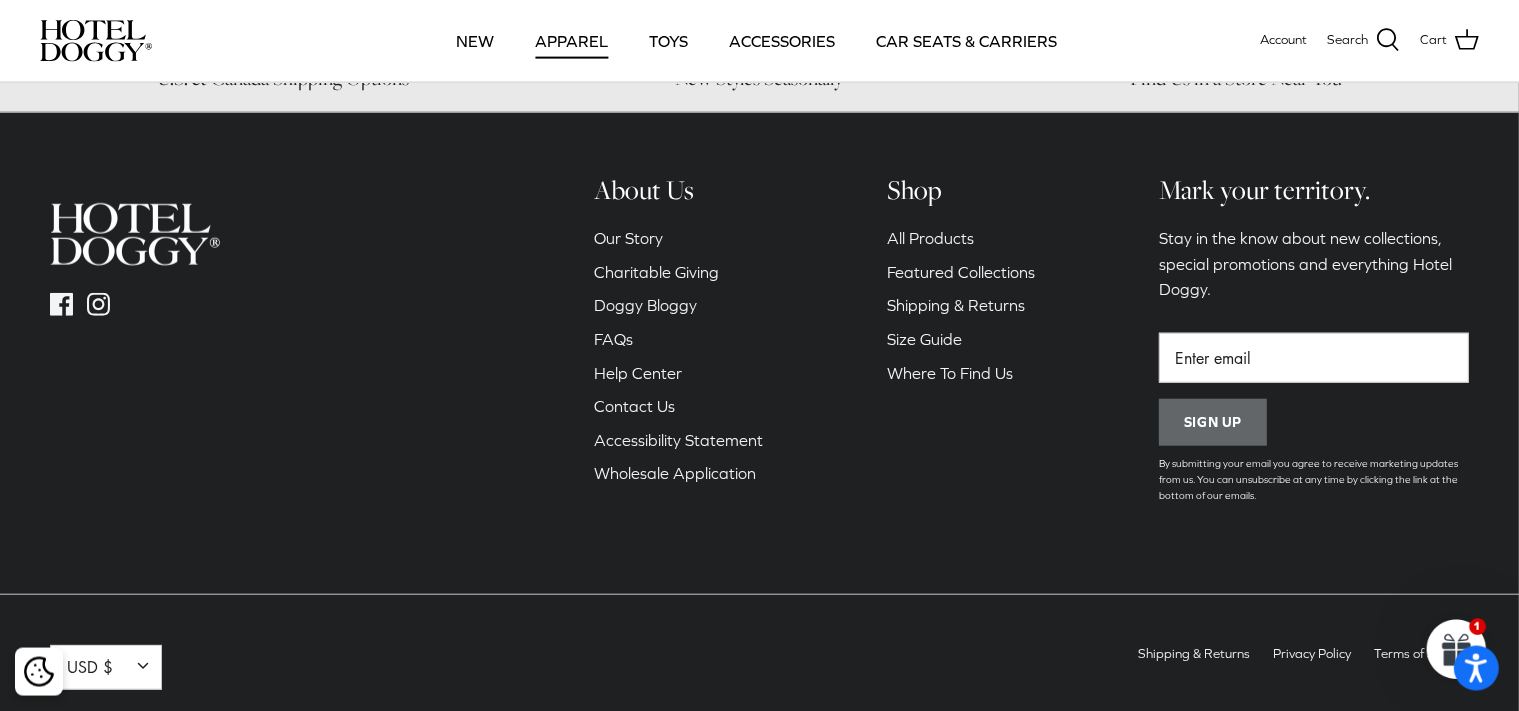 scroll, scrollTop: 1801, scrollLeft: 0, axis: vertical 